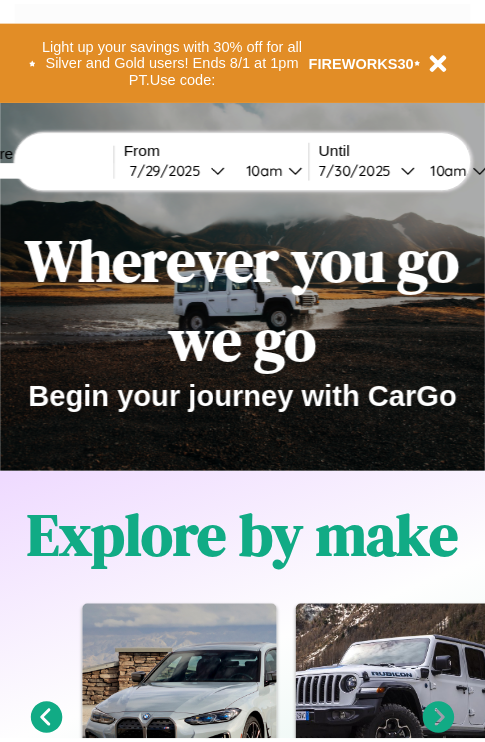 scroll, scrollTop: 0, scrollLeft: 0, axis: both 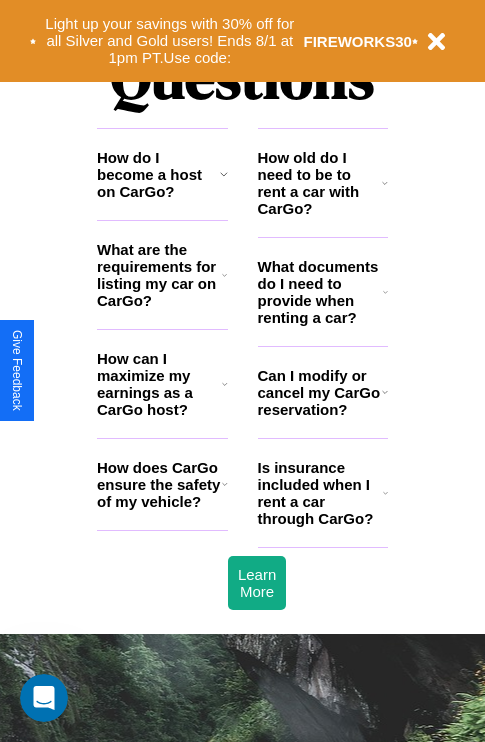 click on "What are the requirements for listing my car on CarGo?" at bounding box center (159, 275) 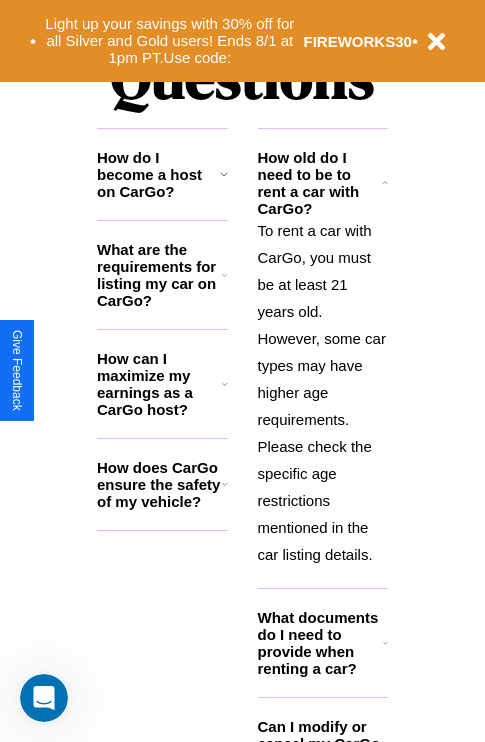 click on "What are the requirements for listing my car on CarGo?" at bounding box center (159, 275) 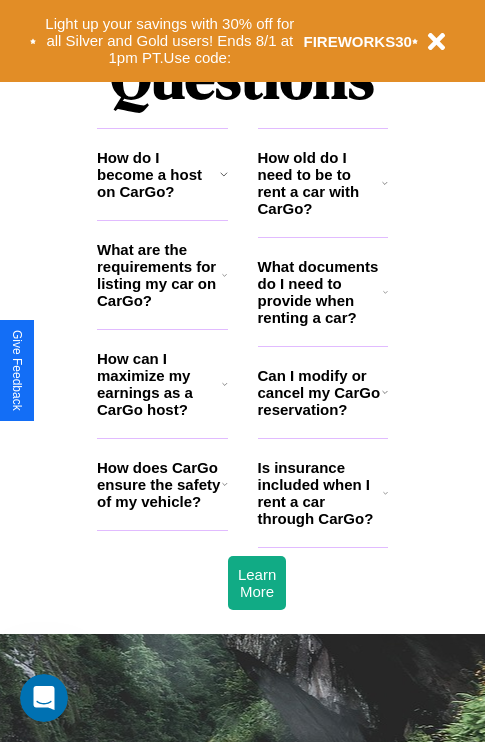click 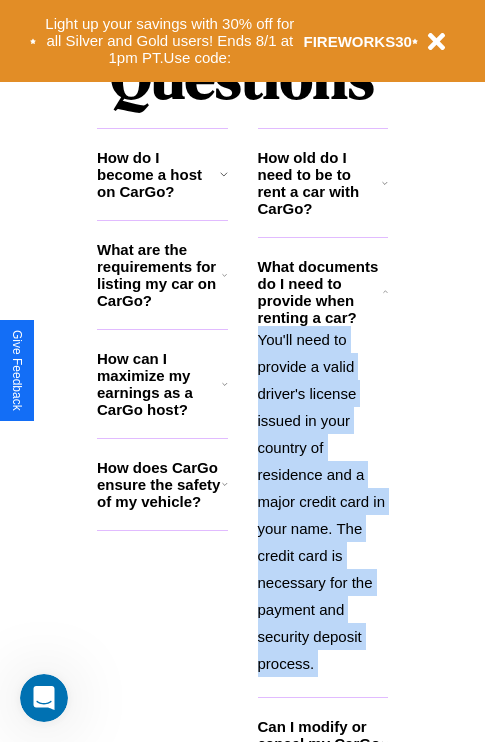 scroll, scrollTop: 2613, scrollLeft: 0, axis: vertical 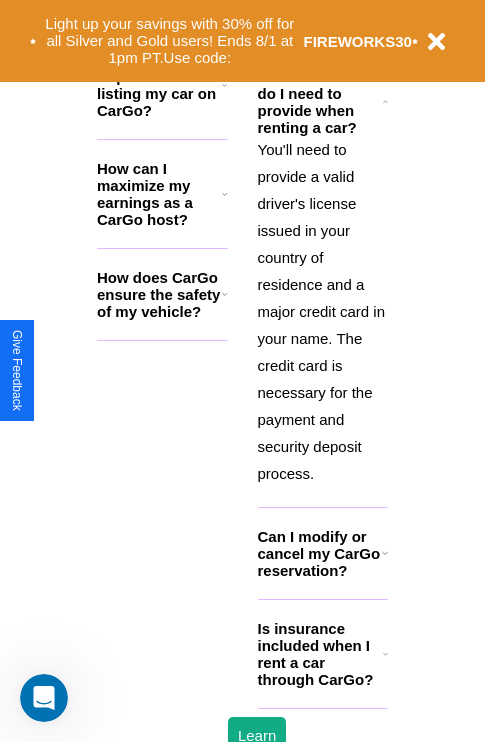 click on "Is insurance included when I rent a car through CarGo?" at bounding box center [320, 654] 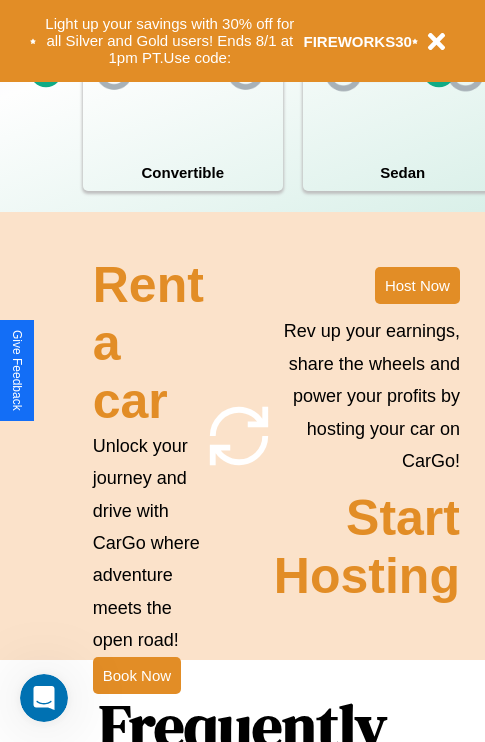 scroll, scrollTop: 1285, scrollLeft: 0, axis: vertical 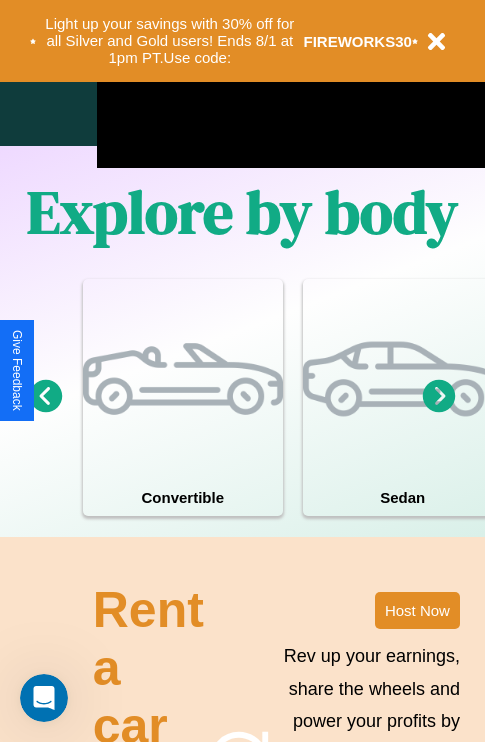 click 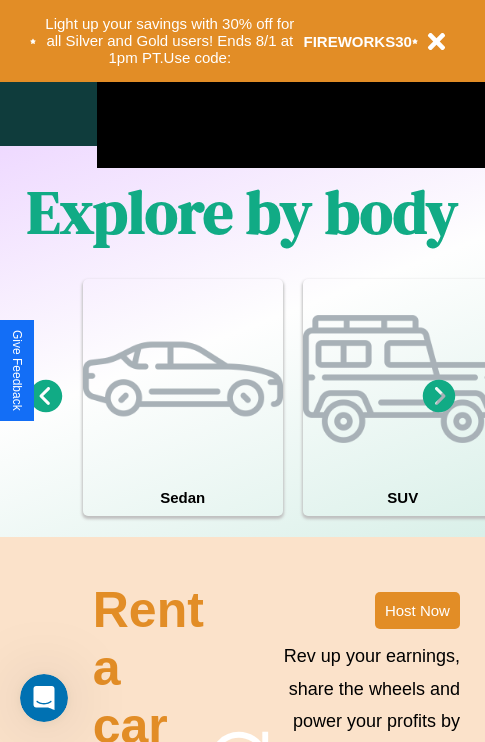 click 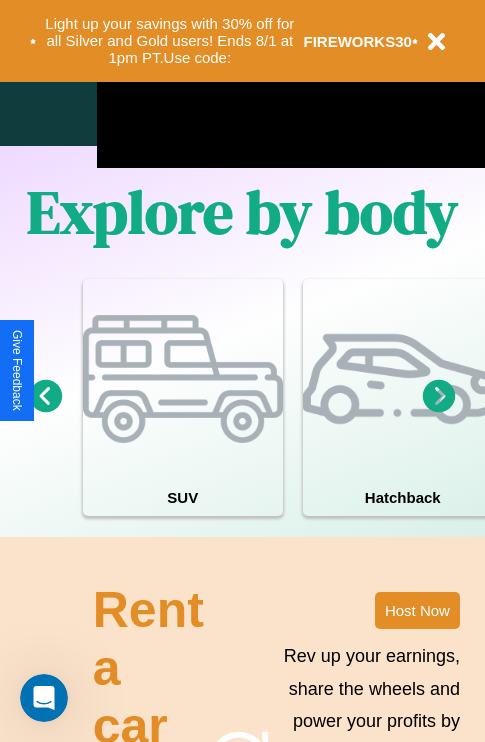 click 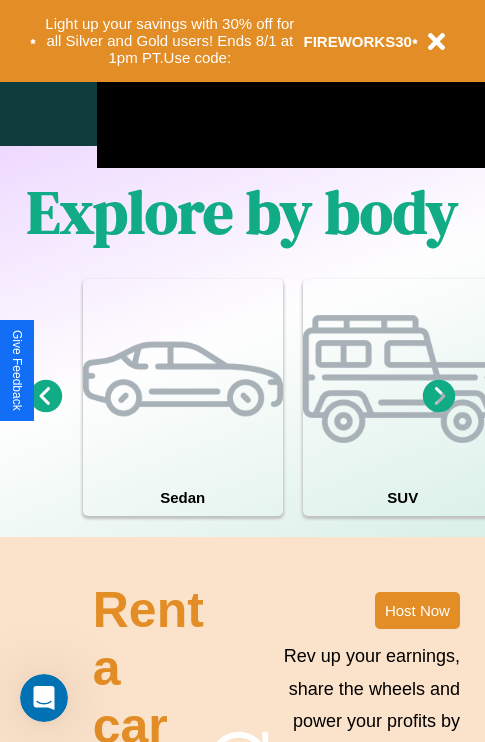 click 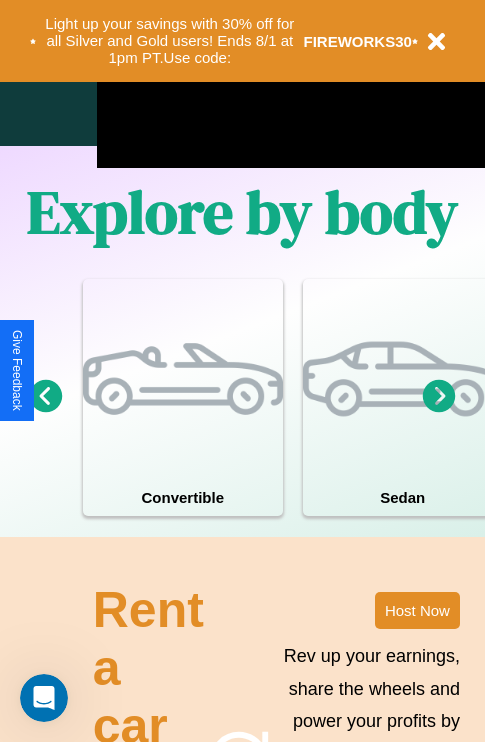 click 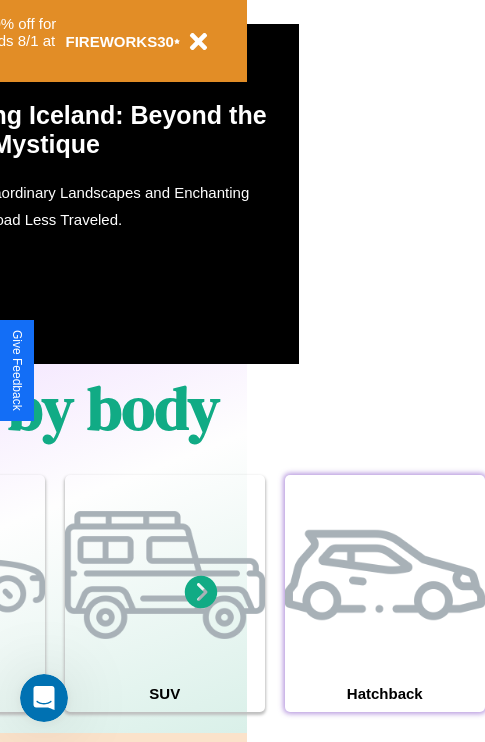 click at bounding box center (385, 575) 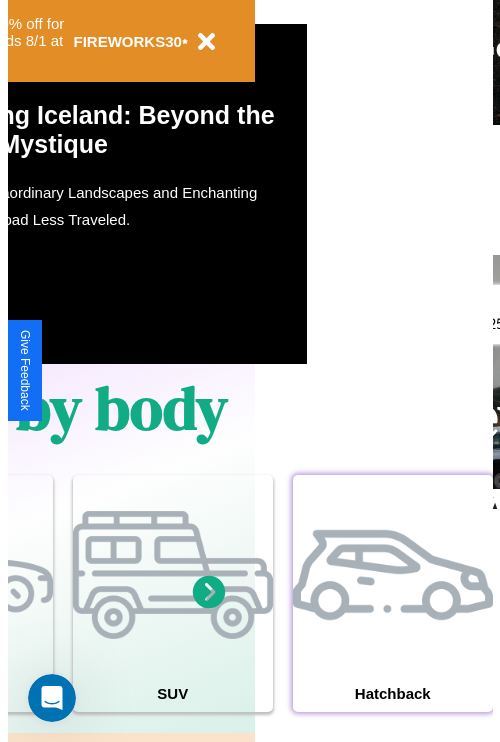 scroll, scrollTop: 0, scrollLeft: 0, axis: both 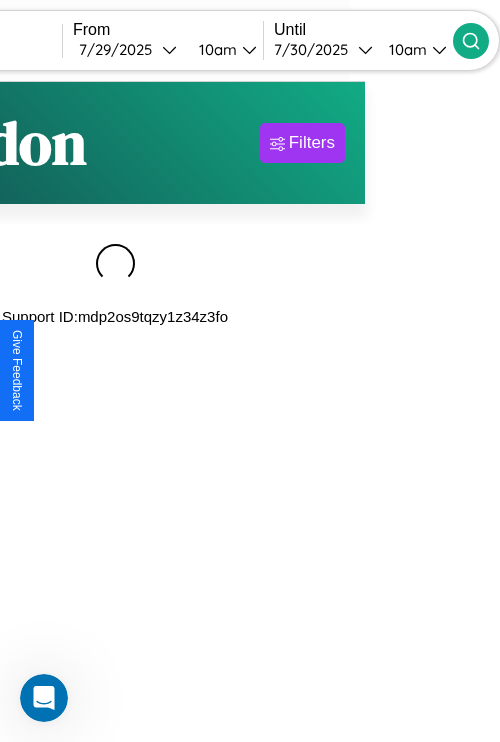 type on "*********" 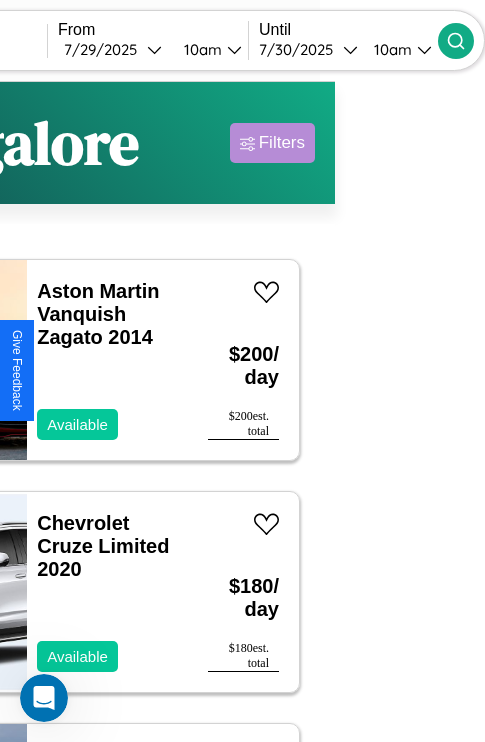 click on "Filters" at bounding box center [282, 143] 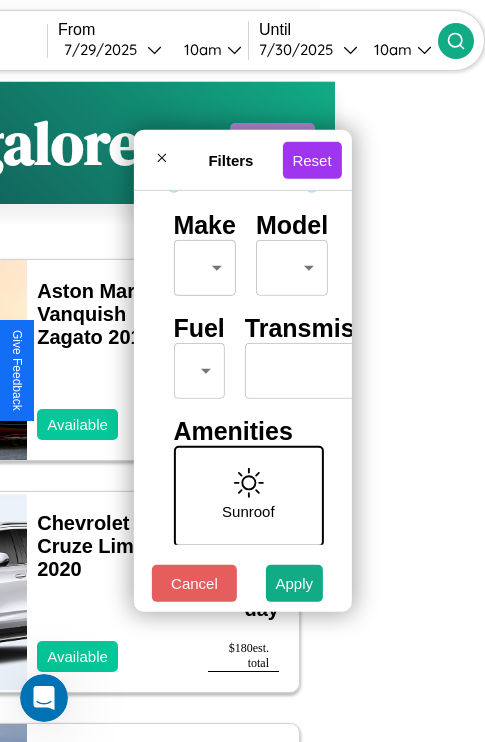 scroll, scrollTop: 162, scrollLeft: 0, axis: vertical 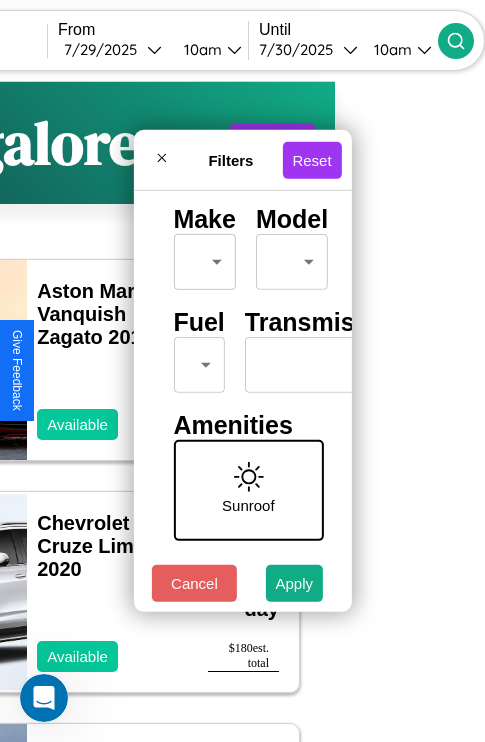 click on "CarGo Where ********* From [DATE] [TIME] Until [DATE] [TIME] Become a Host Login Sign Up [CITY] Filters 23  cars in this area These cars can be picked up in this city. Aston Martin   Vanquish Zagato   2014 Available $ 200  / day $ 200  est. total Chevrolet   Cruze Limited   2020 Available $ 180  / day $ 180  est. total Hummer   H1   2024 Available $ 60  / day $ 60  est. total Audi   A7   2020 Available $ 70  / day $ 70  est. total Bentley   Bentley Trailers & Custom Coaches   2024 Available $ 140  / day $ 140  est. total Ford   GT   2024 Available $ 150  / day $ 150  est. total Kia   Sorento   2017 Available $ 140  / day $ 140  est. total Audi   Q5 e   2022 Available $ 160  / day $ 160  est. total Jeep   Compass   2020 Unavailable $ 110  / day $ 110  est. total Subaru   GLF   2018 Available $ 60  / day $ 60  est. total Audi   RS 7   2018 Available $ 90  / day $ 90  est. total Ferrari   599 GTB Fiorano   2017 Available $ 190  / day $ 190  est. total Subaru   B9 Tribeca   2016 Available $ 100 $ 100" at bounding box center (92, 412) 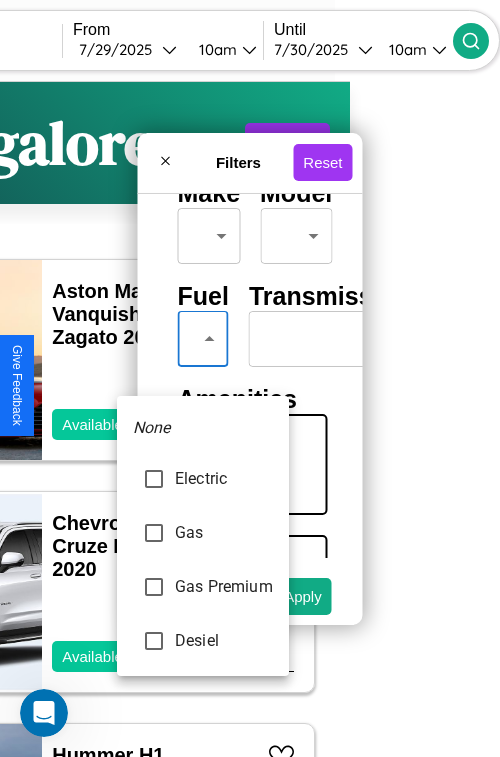 type on "***" 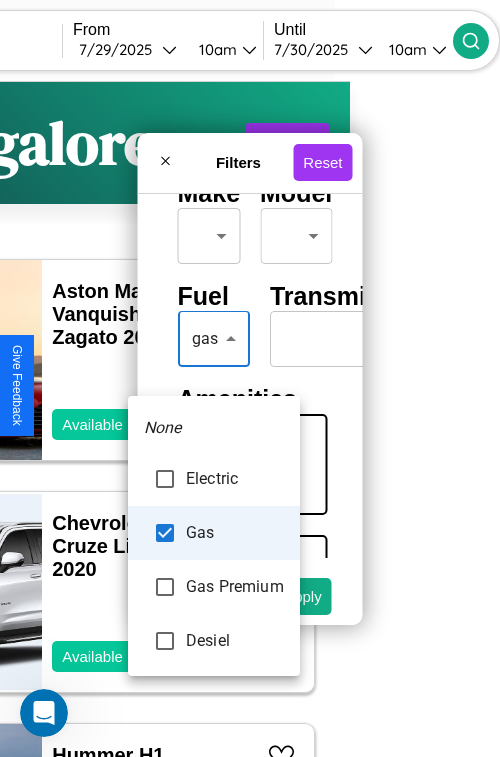 click at bounding box center [250, 378] 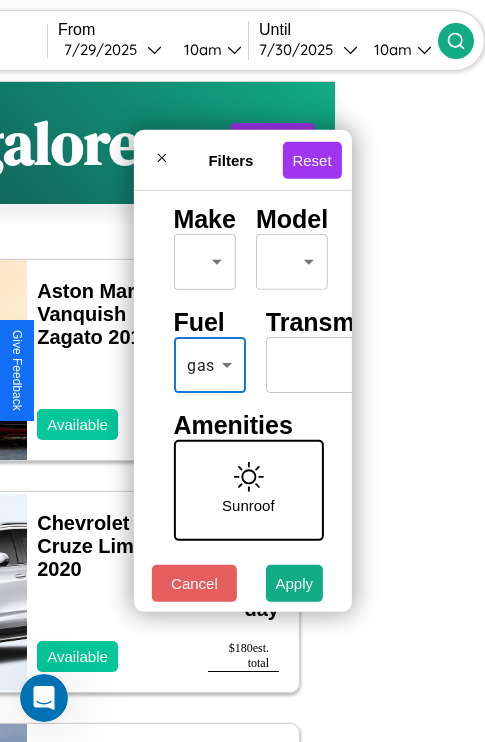 scroll, scrollTop: 0, scrollLeft: 124, axis: horizontal 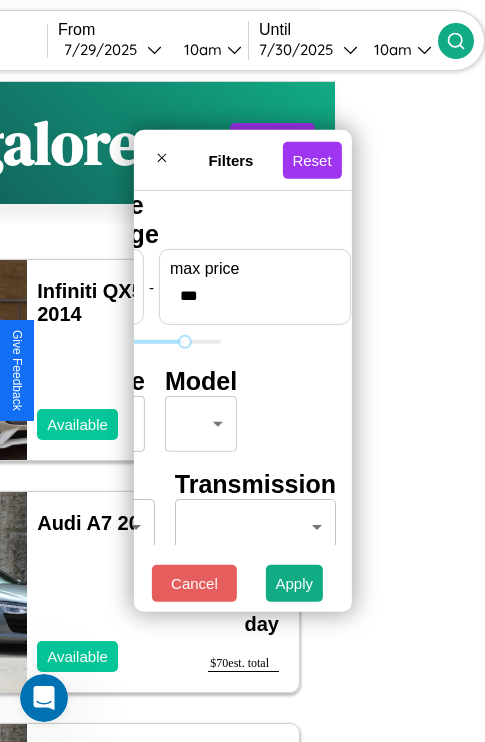 type on "***" 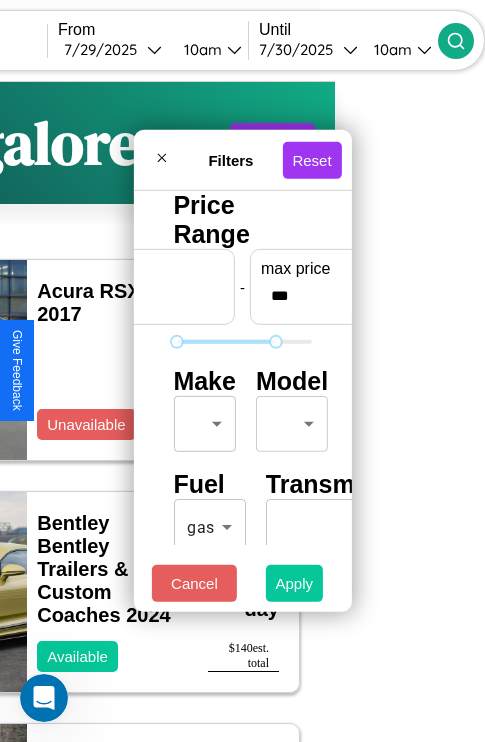 type on "**" 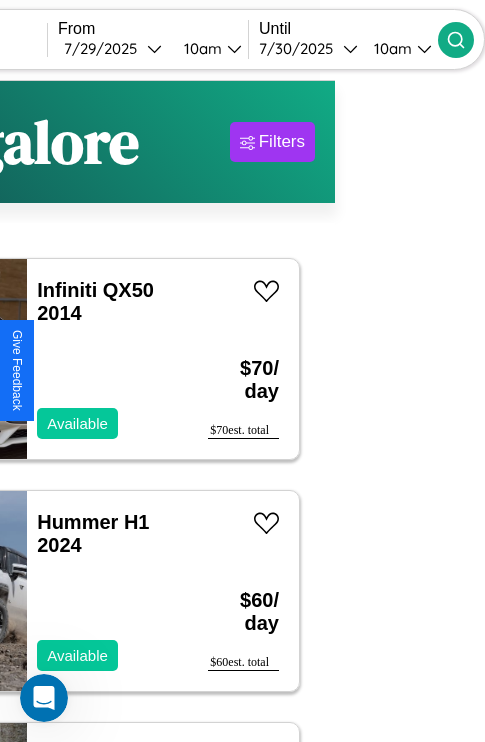 scroll, scrollTop: 94, scrollLeft: 36, axis: both 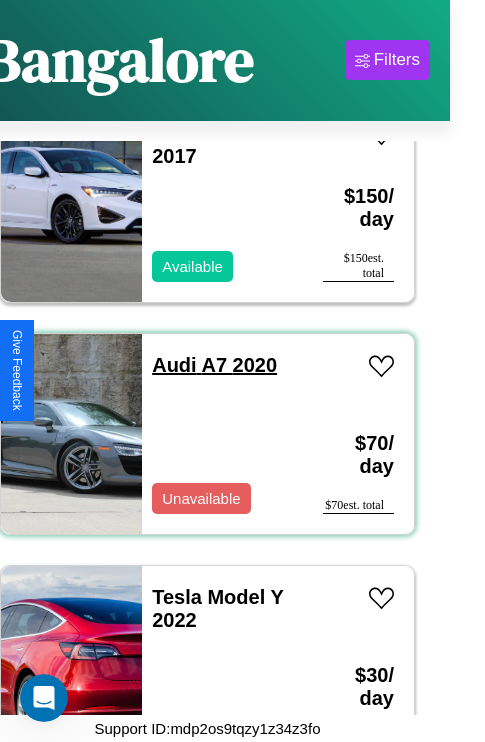 click on "Audi   A7   2020" at bounding box center (214, 365) 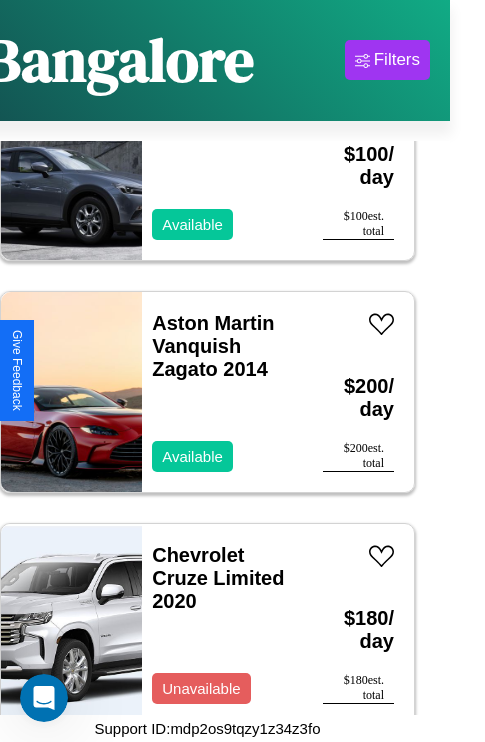 scroll, scrollTop: 2859, scrollLeft: 0, axis: vertical 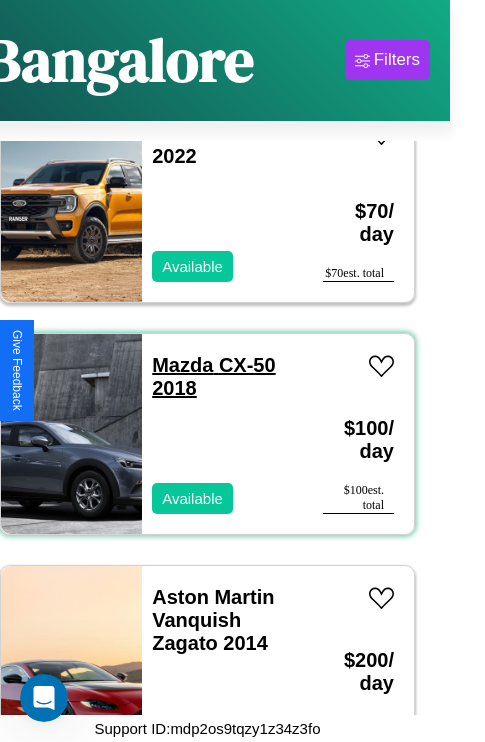 click on "Mazda   CX-50   2018" at bounding box center [213, 376] 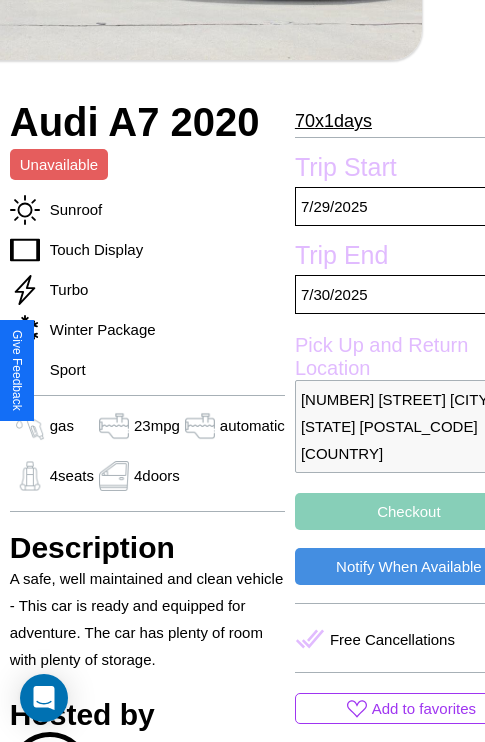 scroll, scrollTop: 458, scrollLeft: 84, axis: both 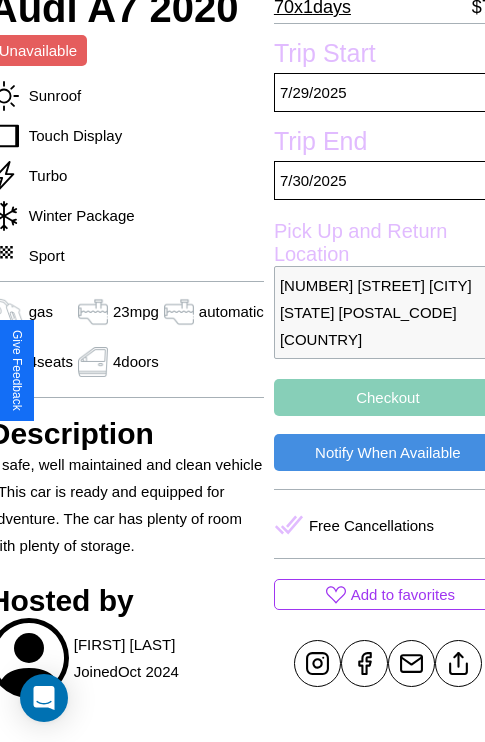 click on "Checkout" at bounding box center [388, 397] 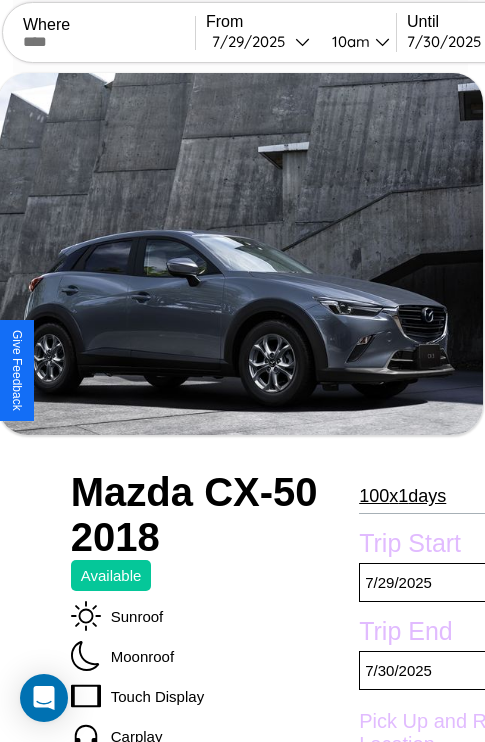 scroll, scrollTop: 497, scrollLeft: 96, axis: both 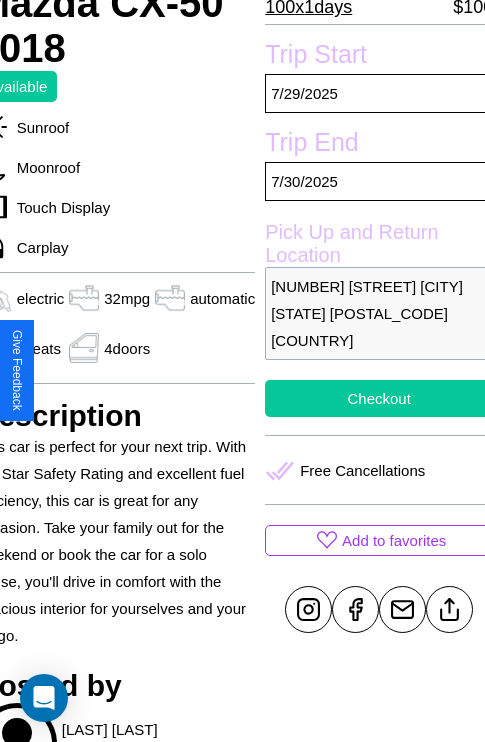 click on "Checkout" at bounding box center (379, 398) 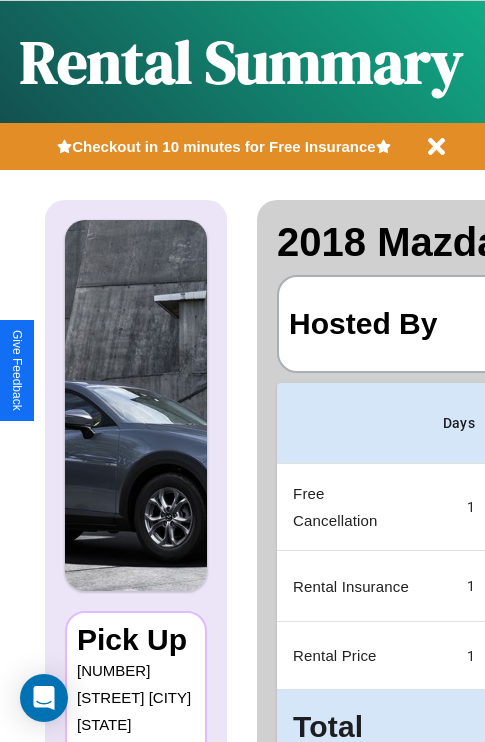 scroll, scrollTop: 90, scrollLeft: 0, axis: vertical 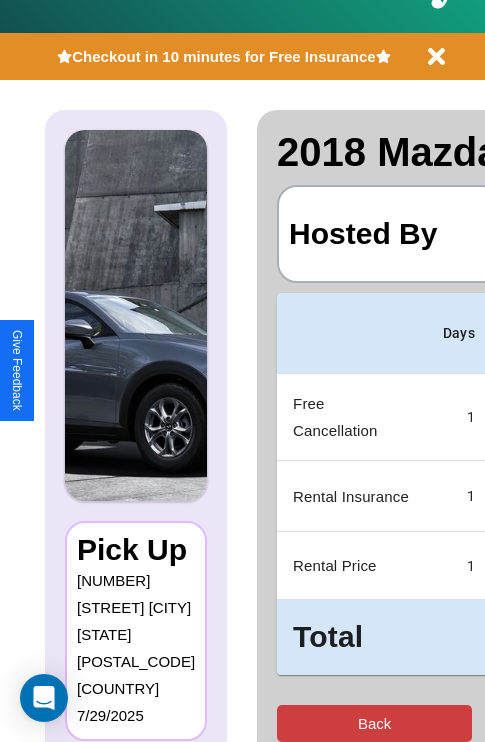 click on "Back" at bounding box center (374, 723) 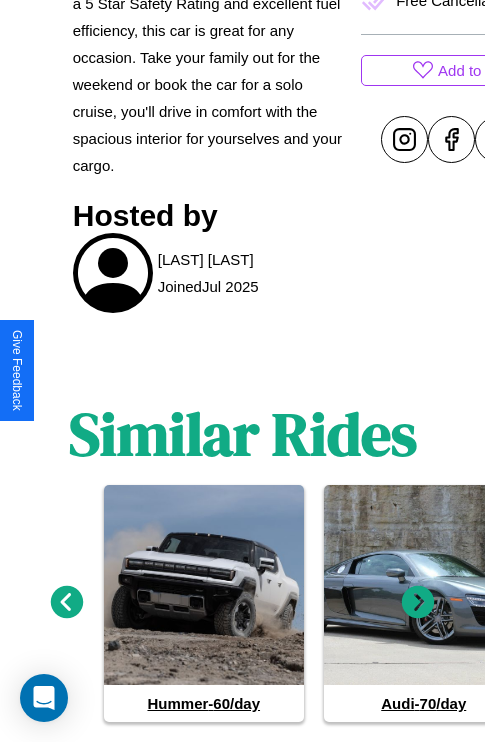 scroll, scrollTop: 1014, scrollLeft: 0, axis: vertical 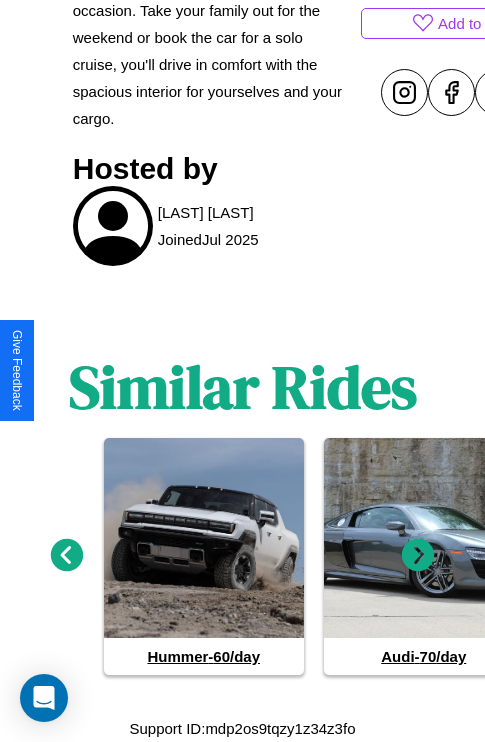 click 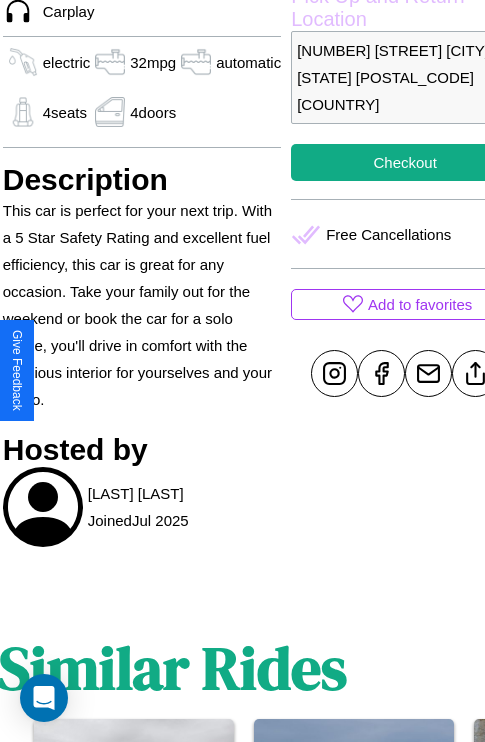 scroll, scrollTop: 708, scrollLeft: 76, axis: both 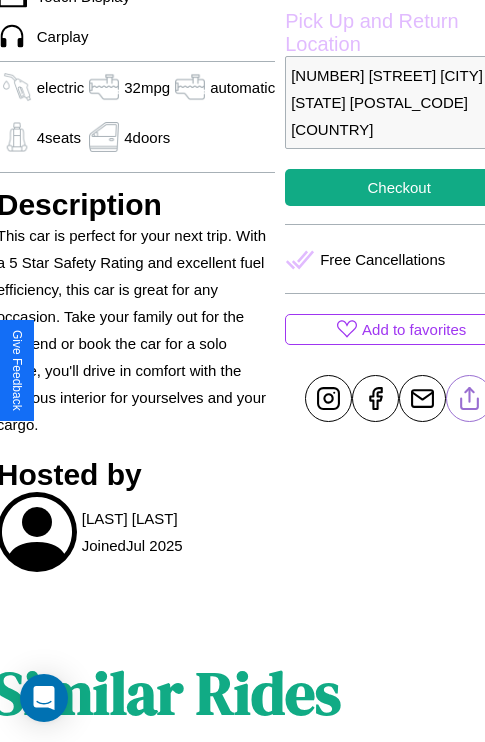 click 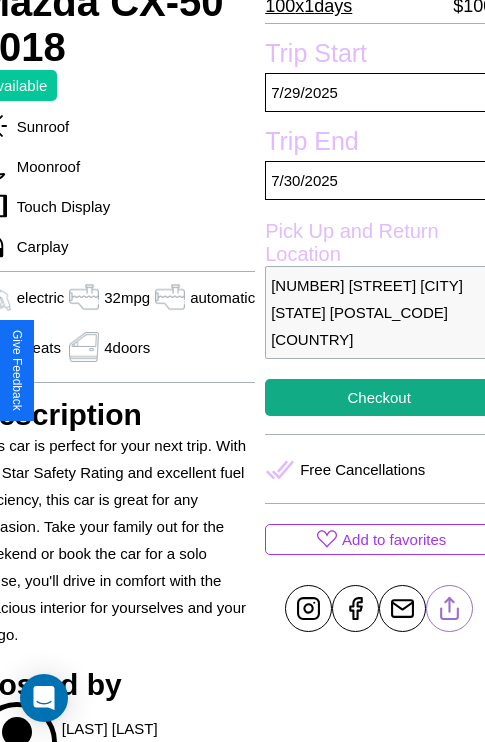 scroll, scrollTop: 497, scrollLeft: 96, axis: both 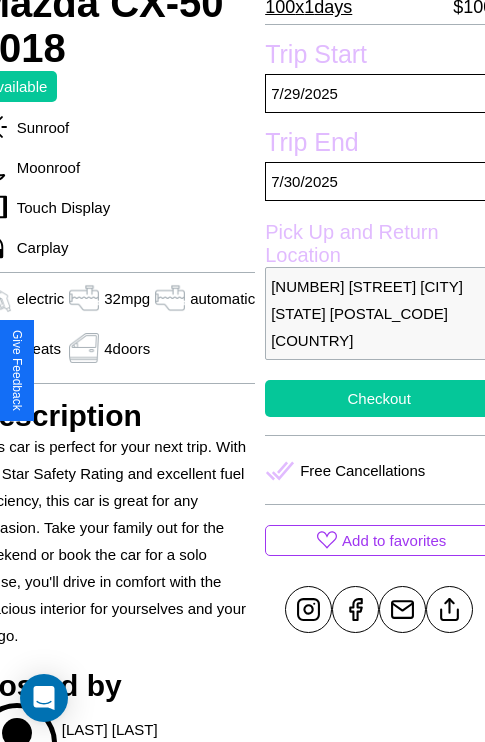 click on "Checkout" at bounding box center [379, 398] 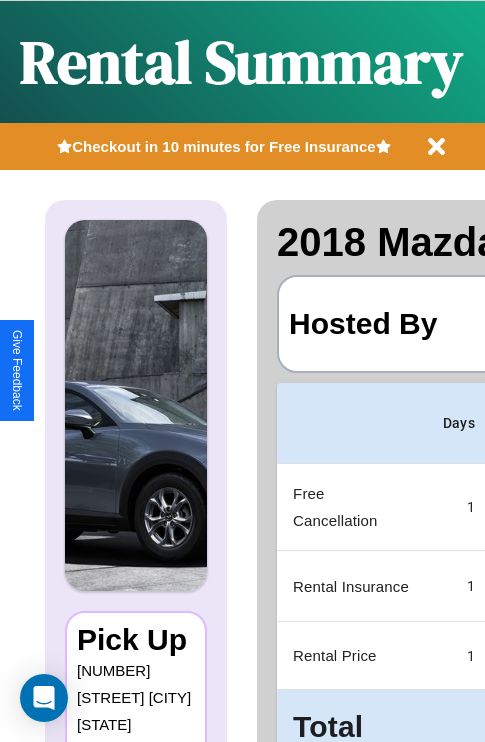 scroll, scrollTop: 0, scrollLeft: 378, axis: horizontal 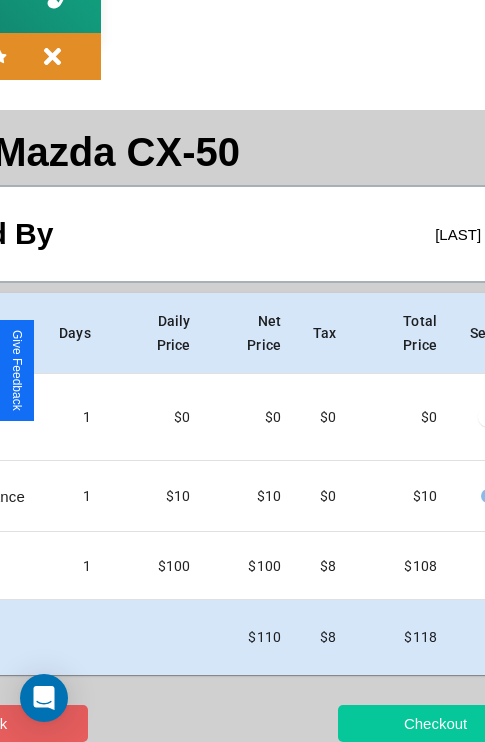 click on "Checkout" at bounding box center (435, 723) 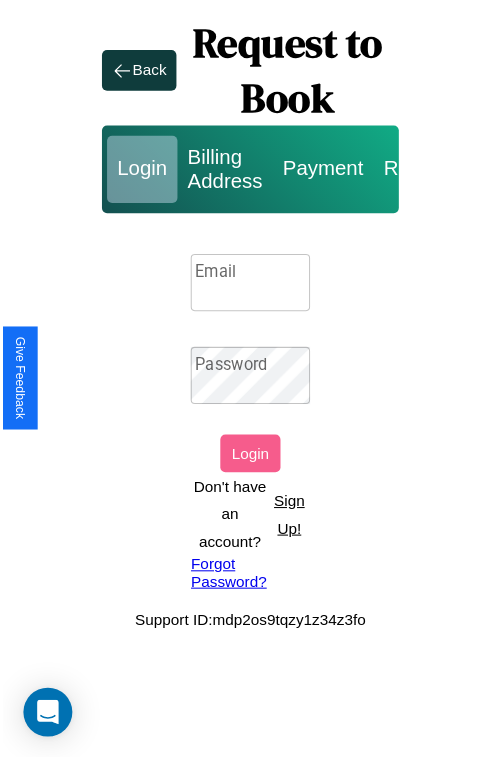 scroll, scrollTop: 0, scrollLeft: 0, axis: both 